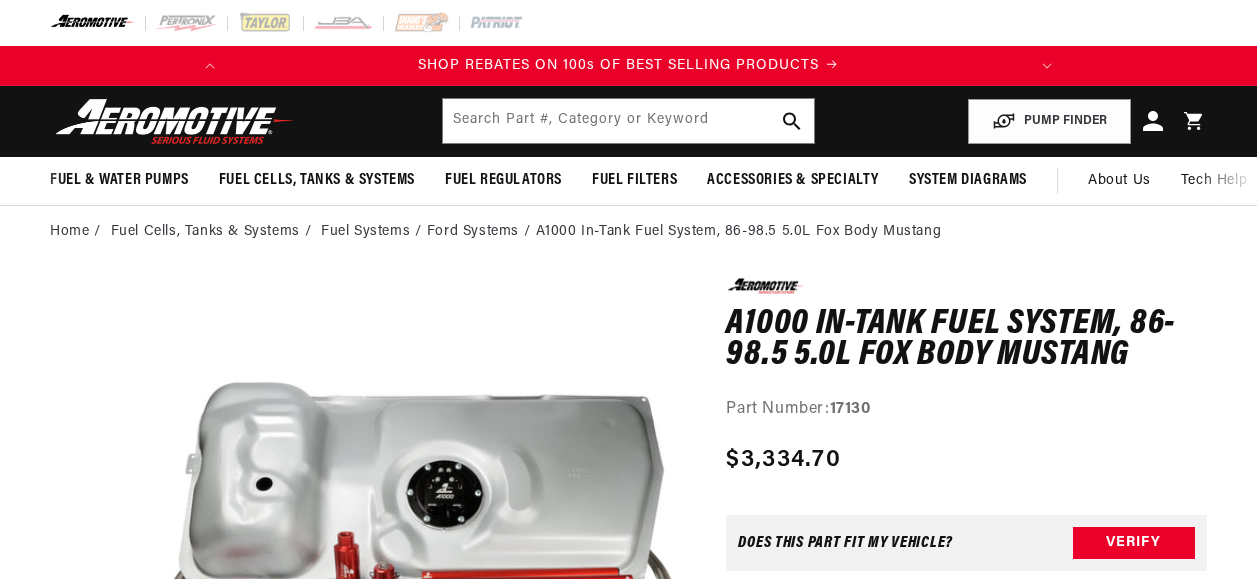 scroll, scrollTop: 0, scrollLeft: 0, axis: both 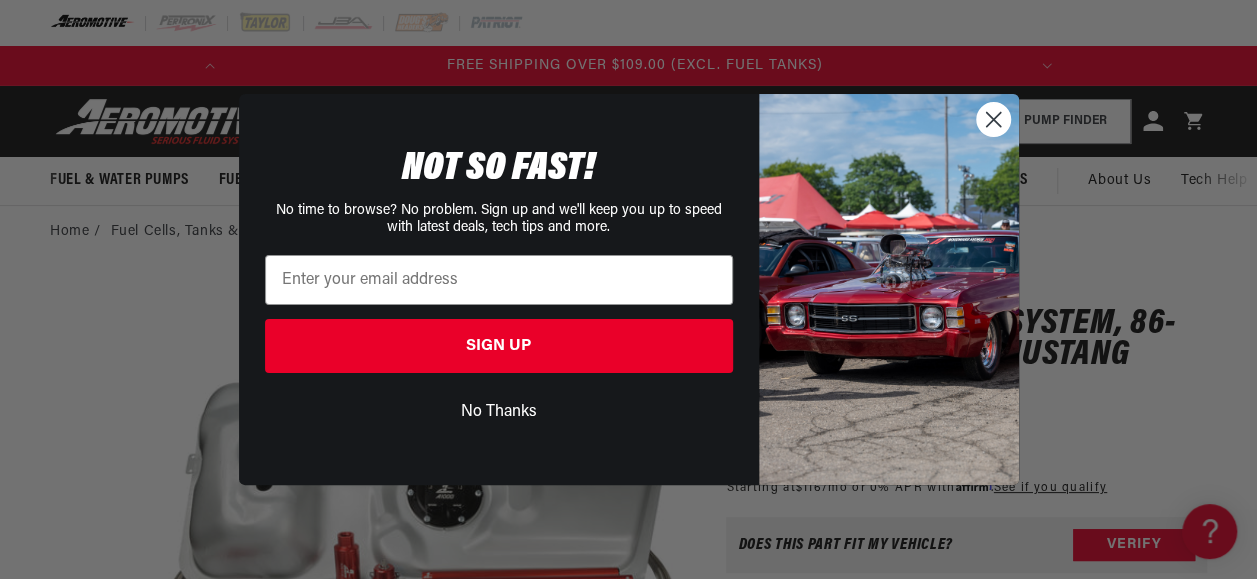 click at bounding box center (889, 289) 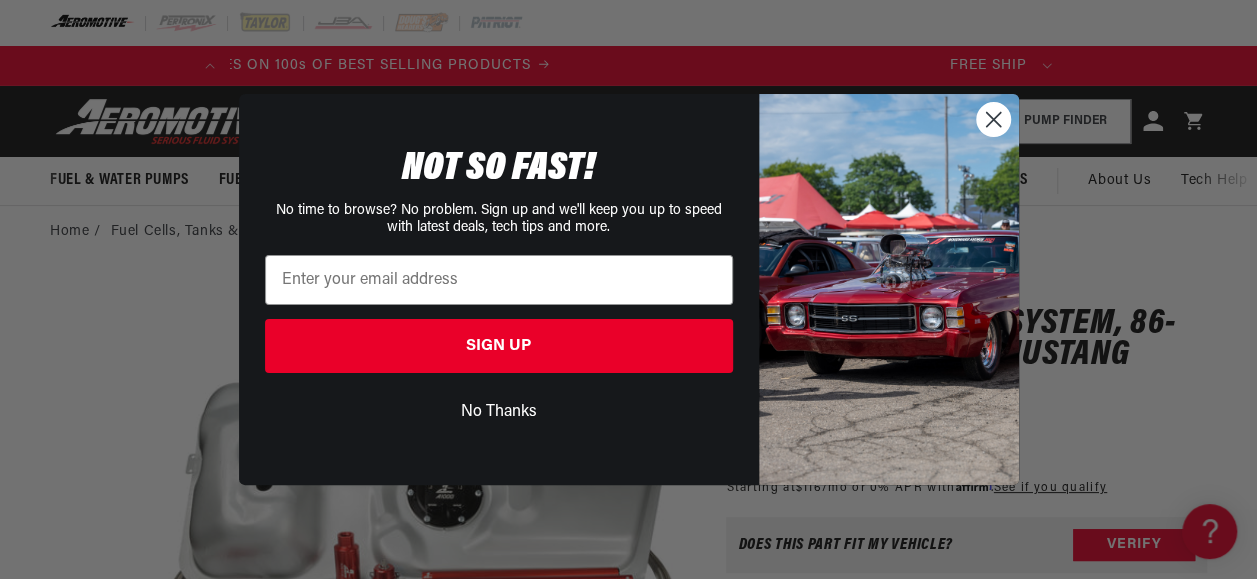 scroll, scrollTop: 0, scrollLeft: 0, axis: both 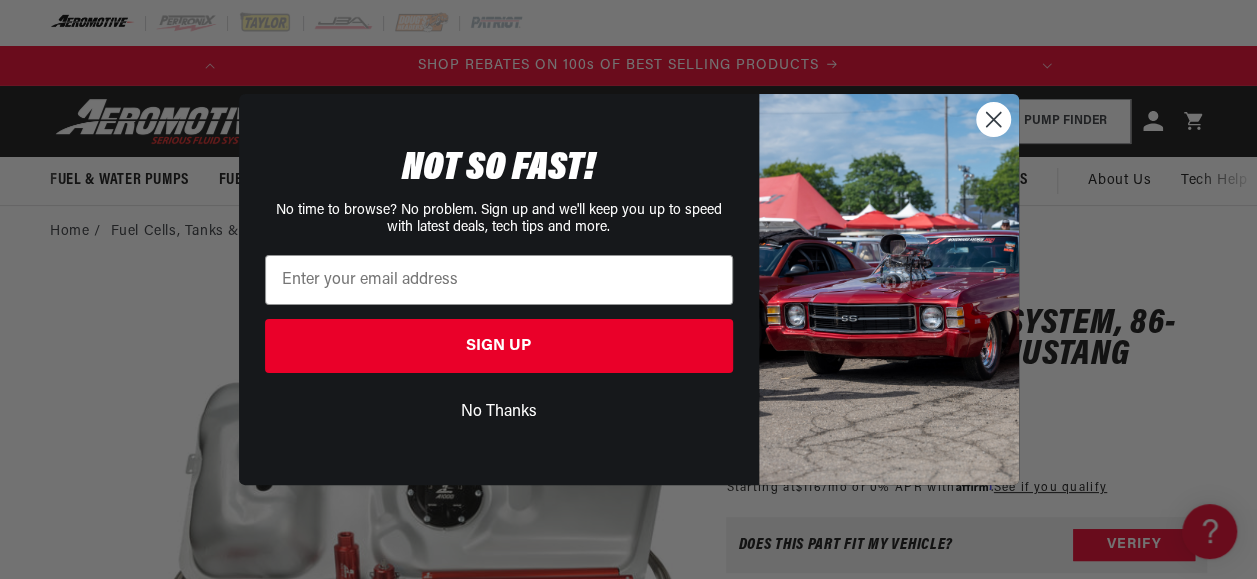 click 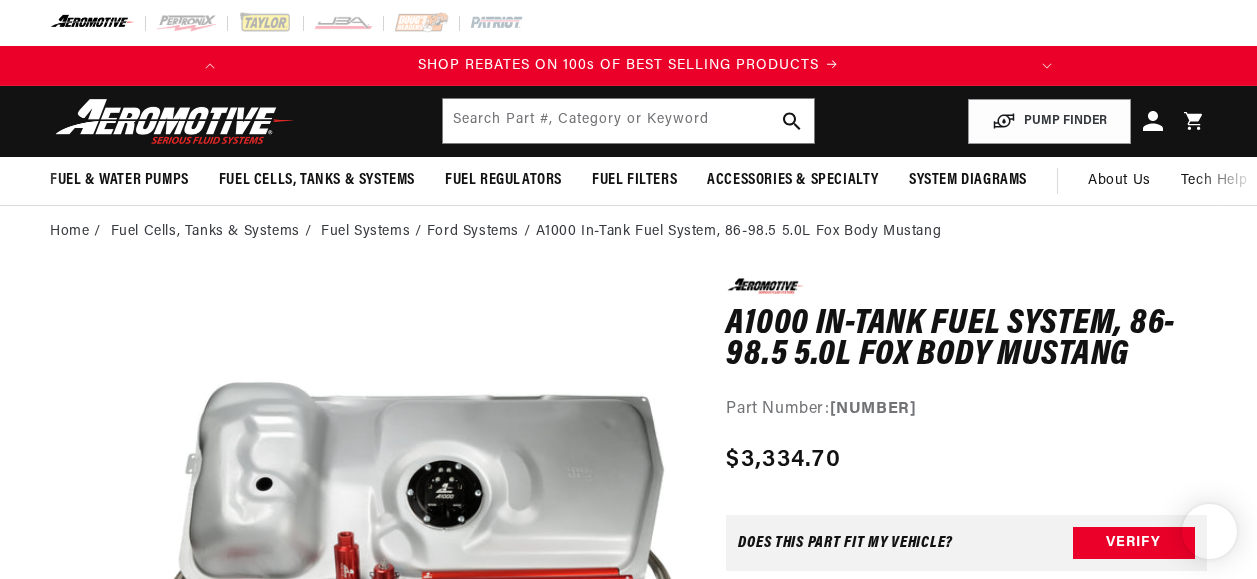 scroll, scrollTop: 0, scrollLeft: 0, axis: both 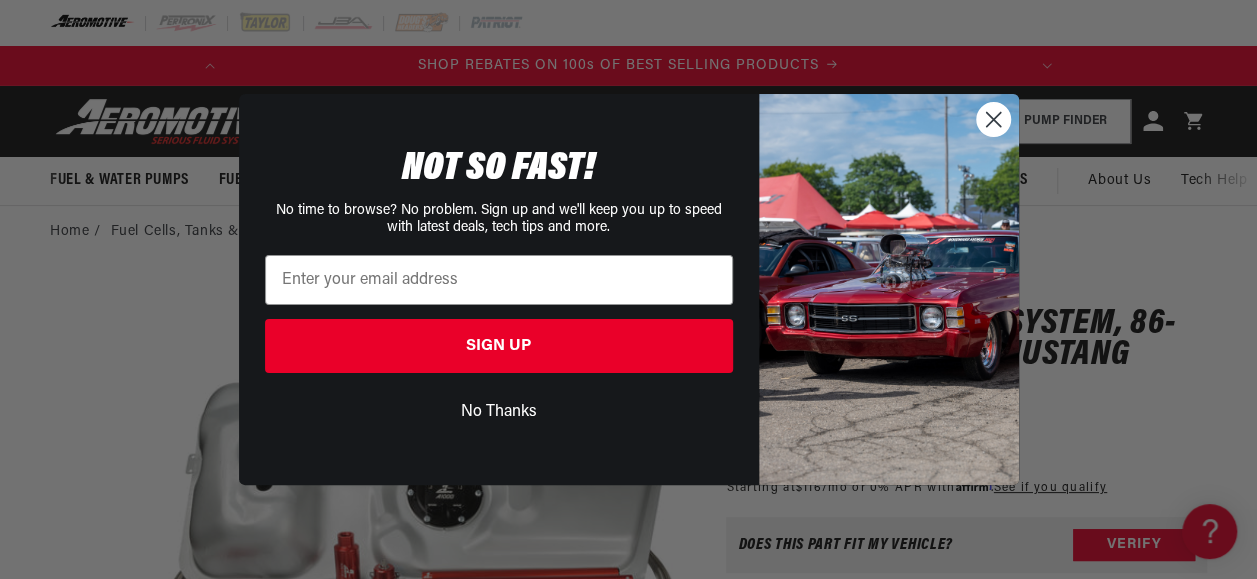 click 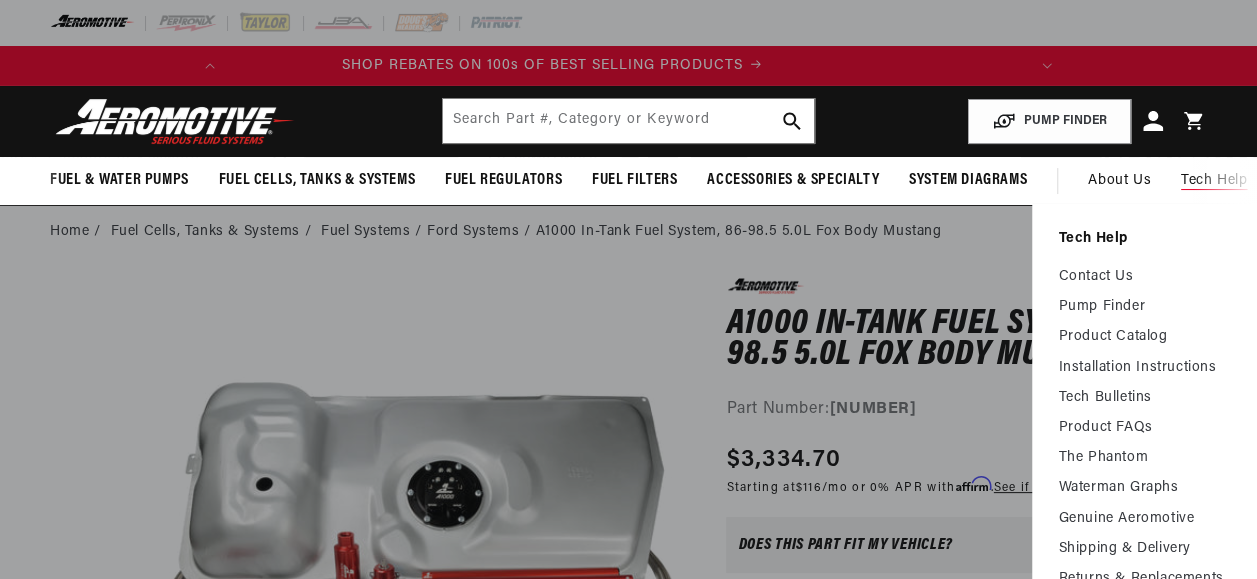scroll, scrollTop: 0, scrollLeft: 0, axis: both 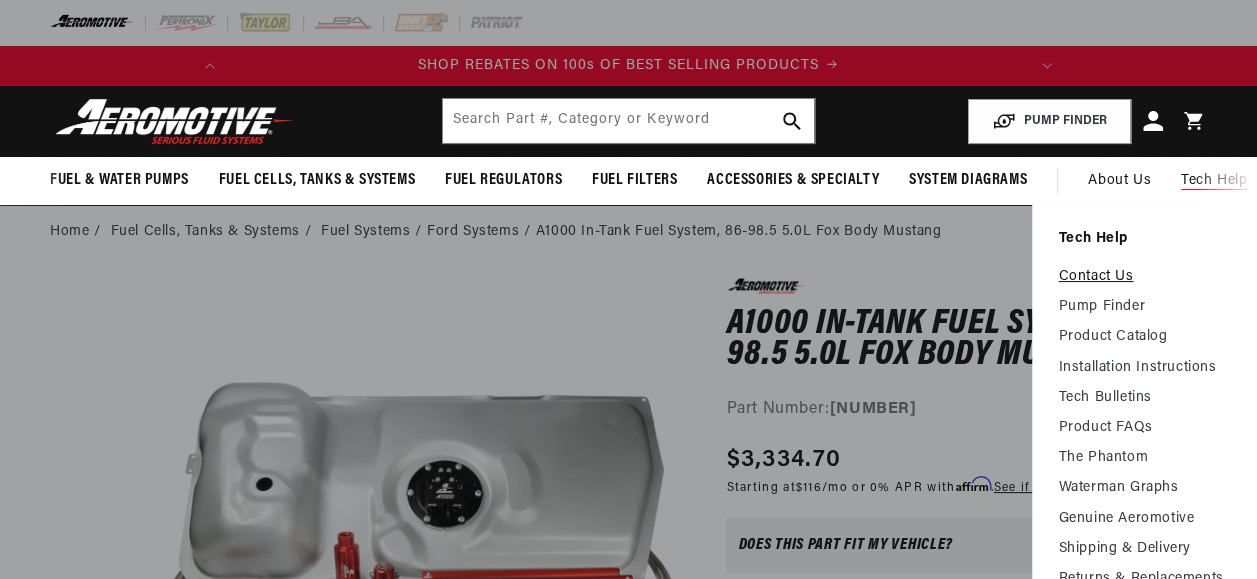 click on "Contact Us" at bounding box center [1147, 277] 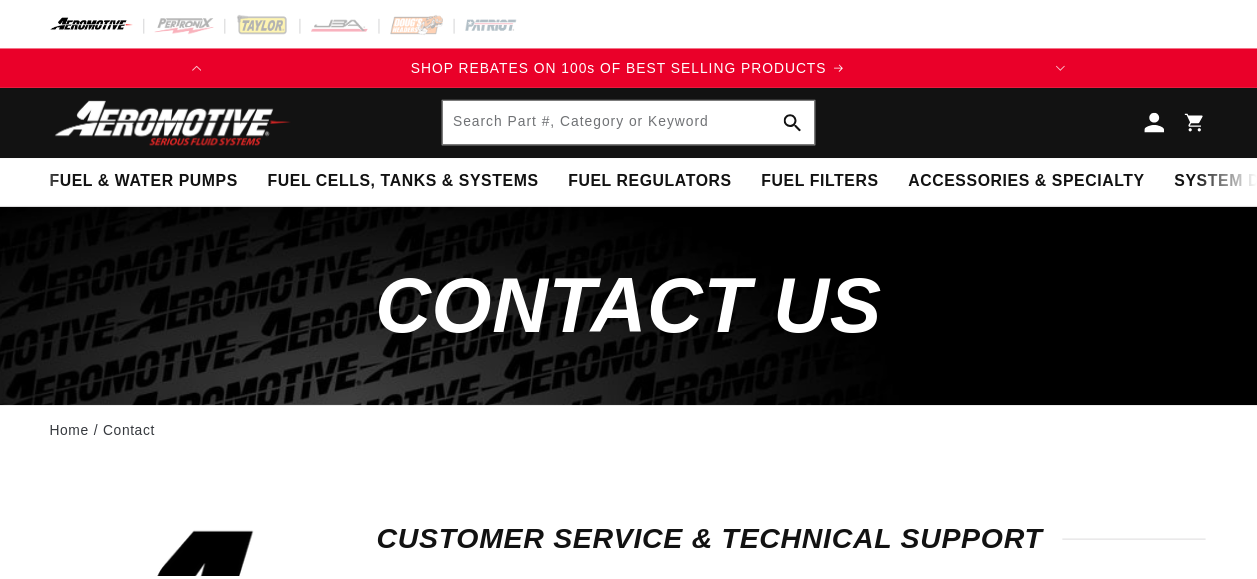 scroll, scrollTop: 0, scrollLeft: 0, axis: both 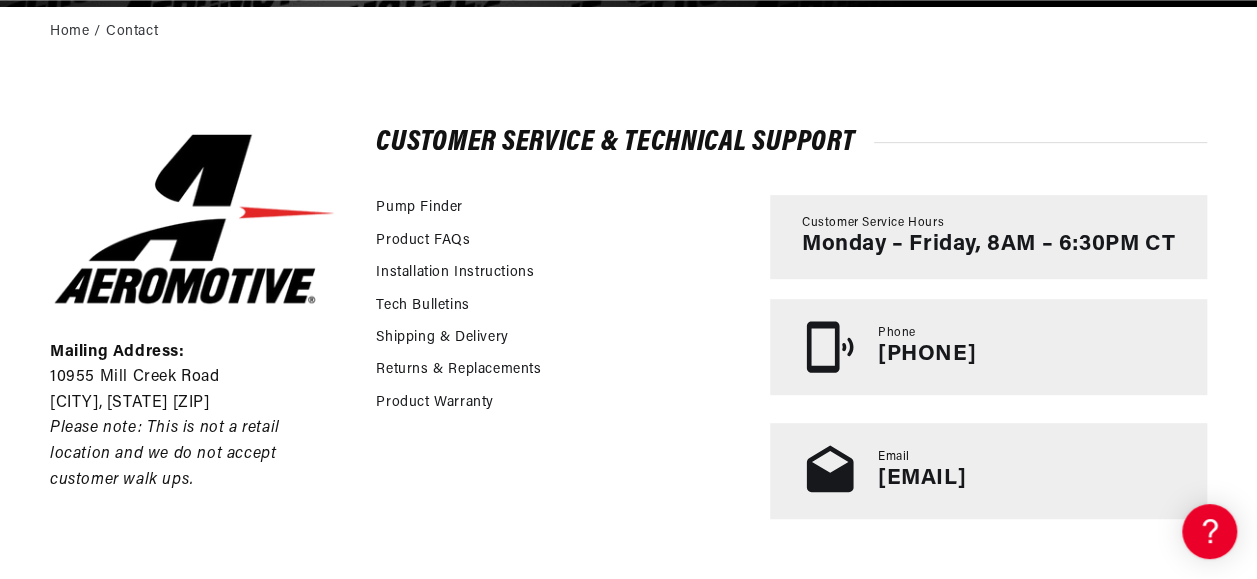 click on "Skip to content
Your cart
Your cart is empty
Loading...
You may also like
Subtotal (0 items)
$0.00 USD
Checkout
One or more of the items in your cart is a recurring or deferred purchase. By continuing, I agree to the  cancellation policy  and authorize you to charge my payment method at the prices, frequency and dates listed on this page until my order is fulfilled or I cancel, if permitted." at bounding box center [628, -111] 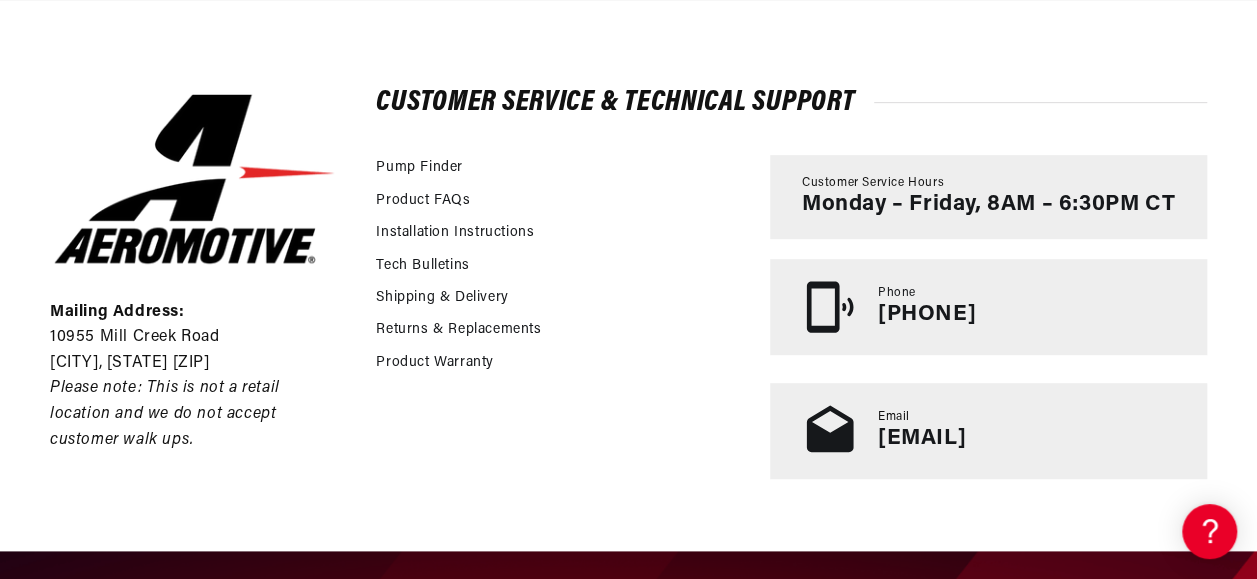 scroll, scrollTop: 0, scrollLeft: 66, axis: horizontal 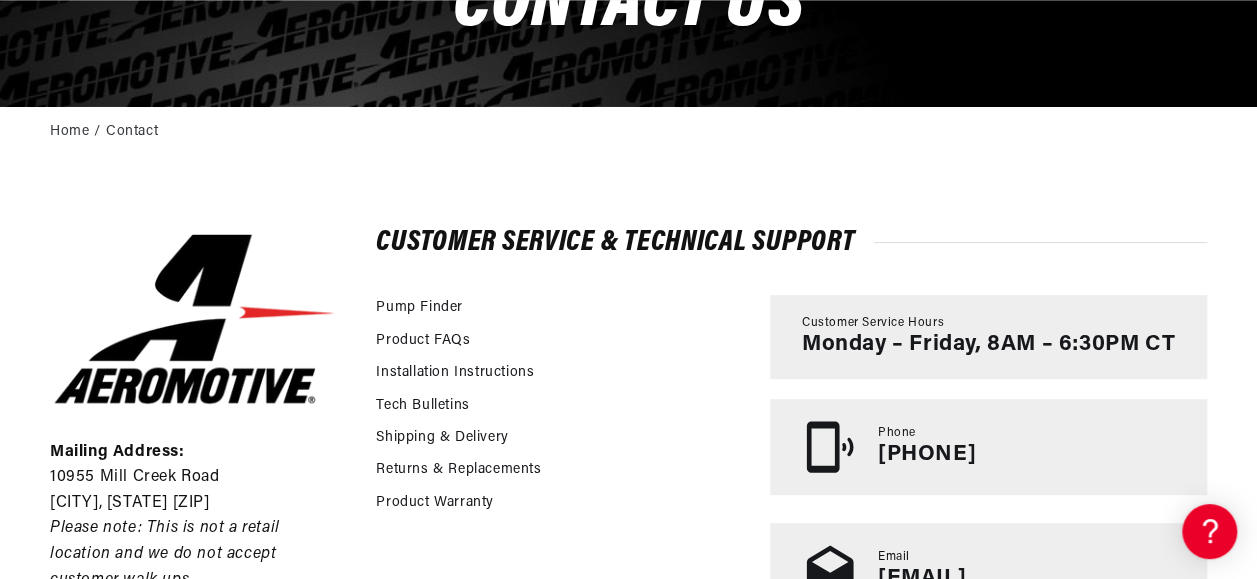click on "Customer Service & Technical Support
Pump Finder
Product FAQs
Installation Instructions
Tech Bulletins
Shipping & Delivery
Returns & Replacements
Product Warranty
Customer Service Hours" at bounding box center [791, 424] 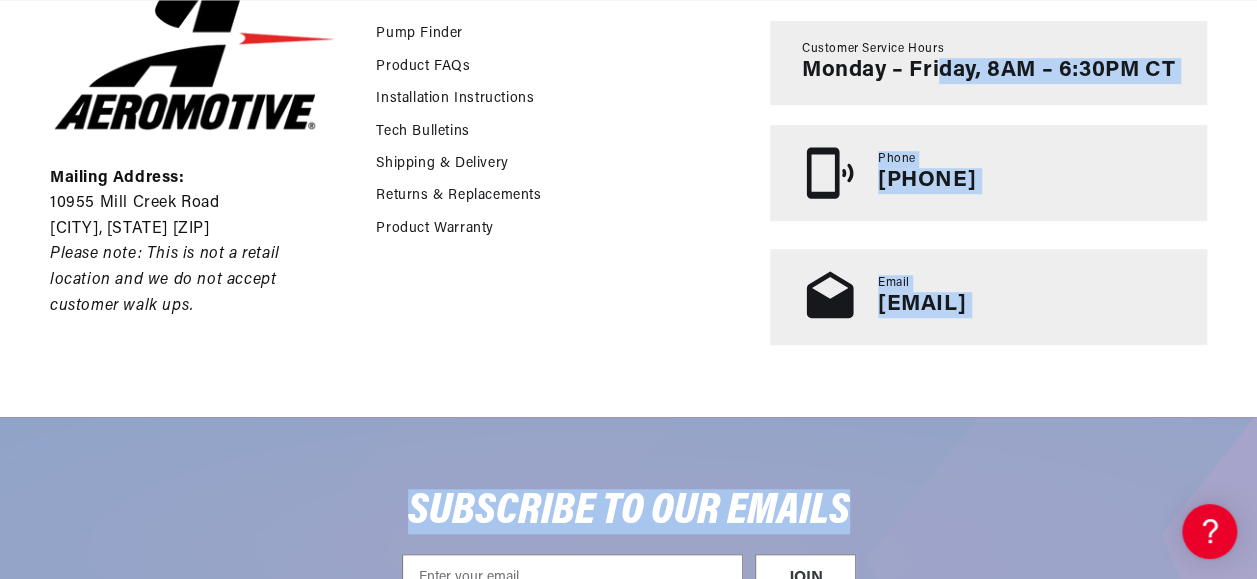 scroll, scrollTop: 0, scrollLeft: 791, axis: horizontal 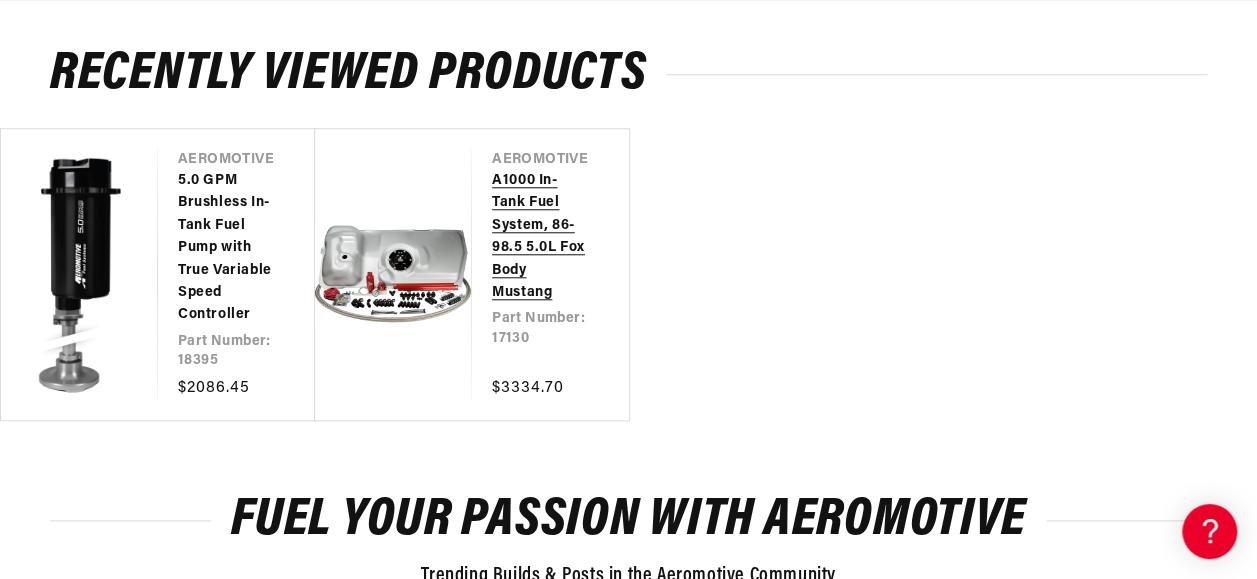 click on "A1000 In-Tank Fuel System, 86-98.5 5.0L Fox Body Mustang" at bounding box center [540, 237] 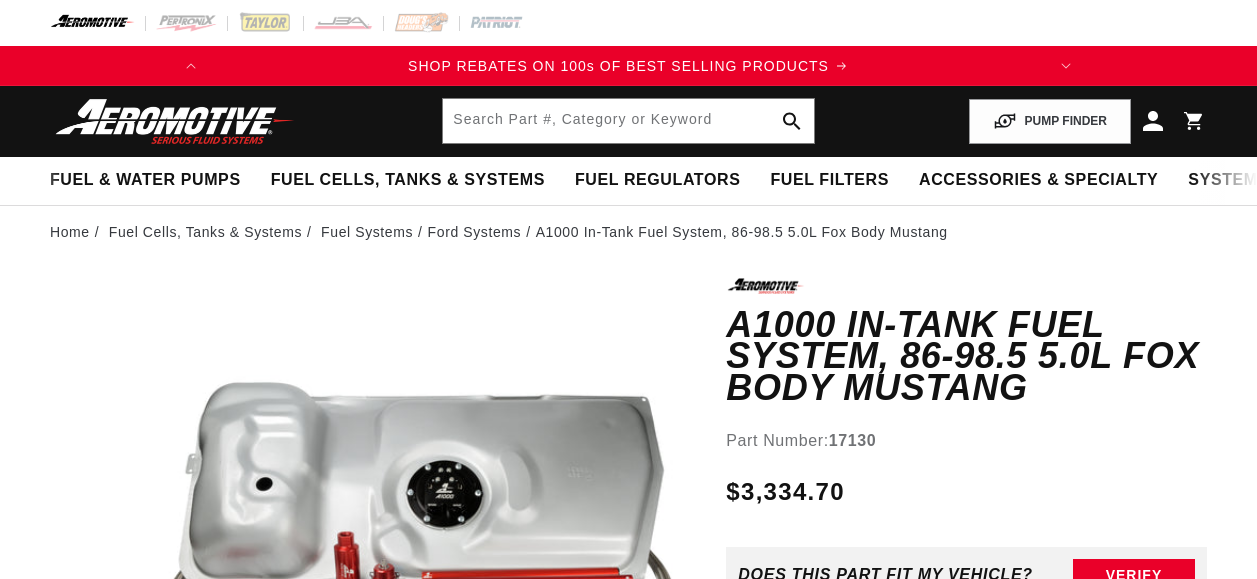 scroll, scrollTop: 0, scrollLeft: 0, axis: both 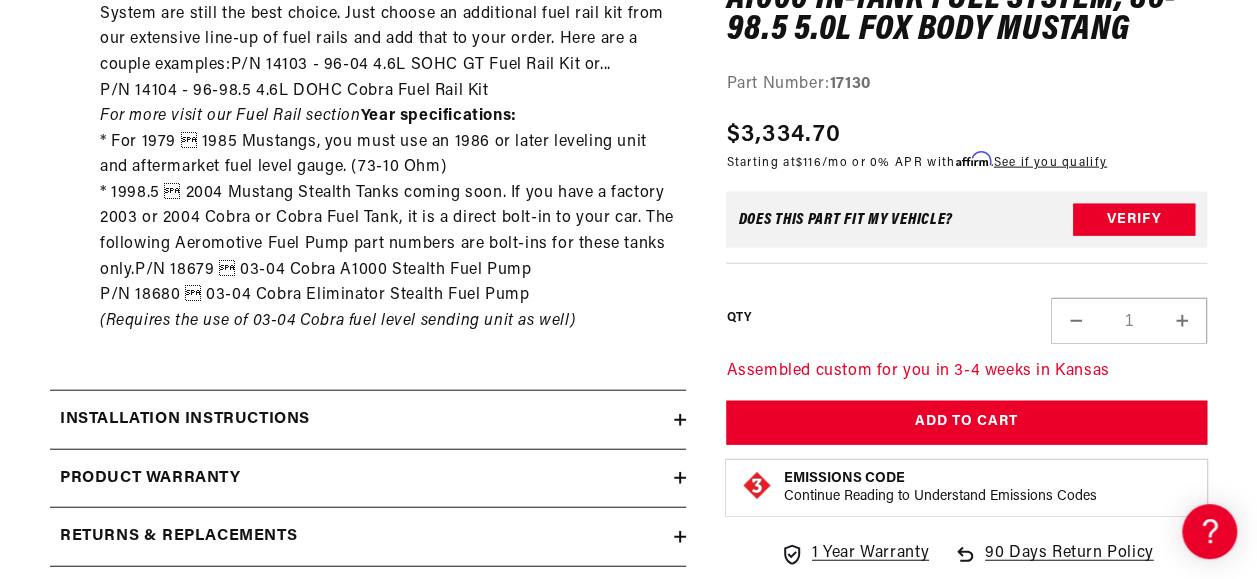 click on "QTY" at bounding box center (738, 318) 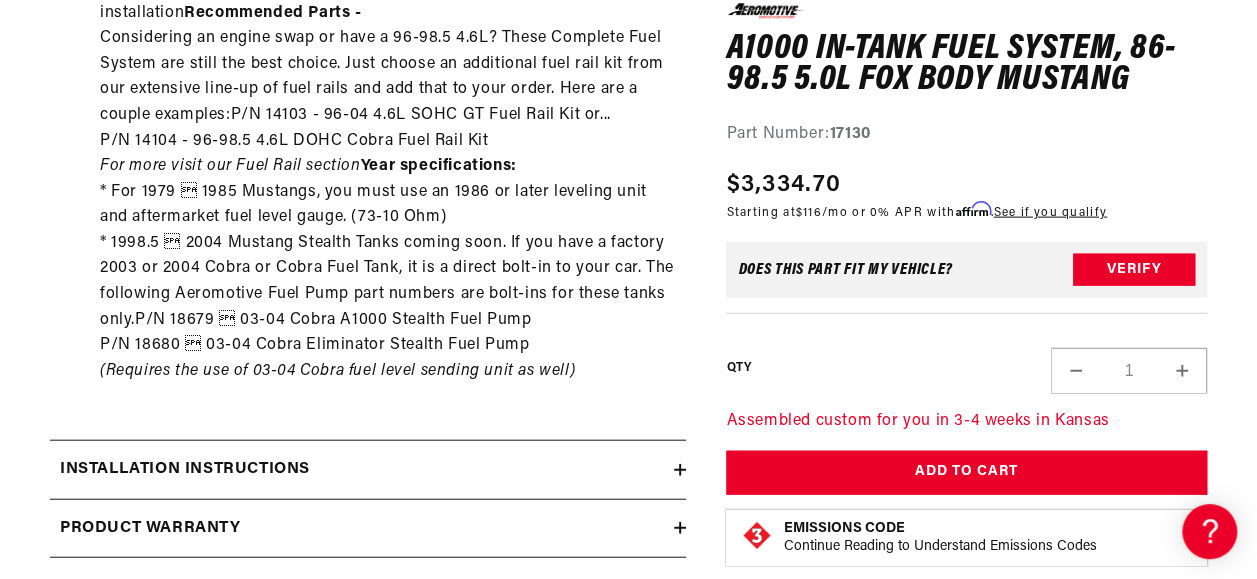 scroll, scrollTop: 2014, scrollLeft: 0, axis: vertical 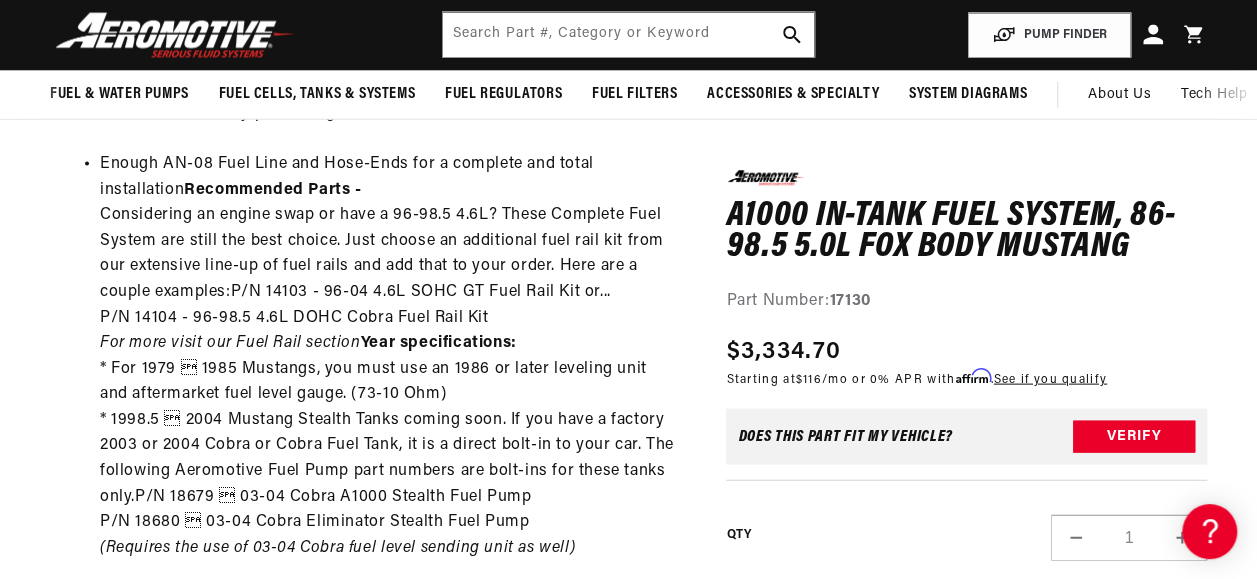click on "Add to Cart" at bounding box center (966, 639) 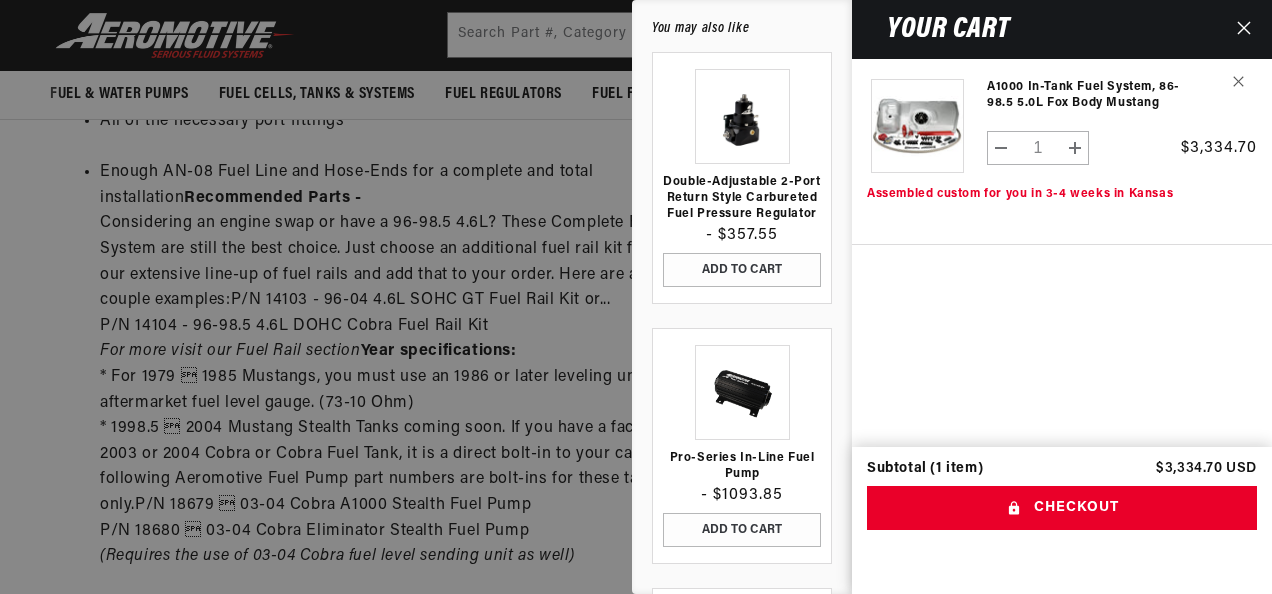 scroll, scrollTop: 0, scrollLeft: 0, axis: both 